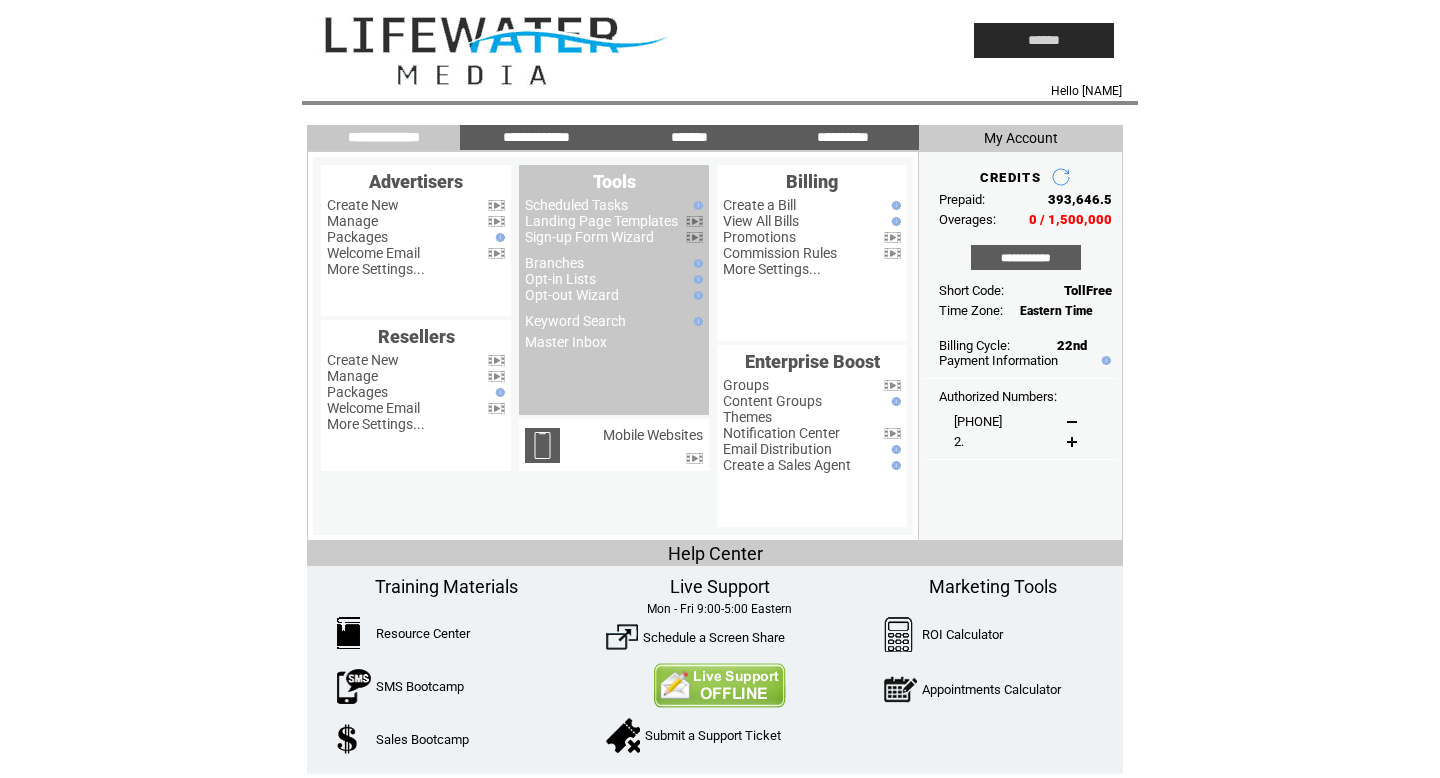 scroll, scrollTop: 0, scrollLeft: 0, axis: both 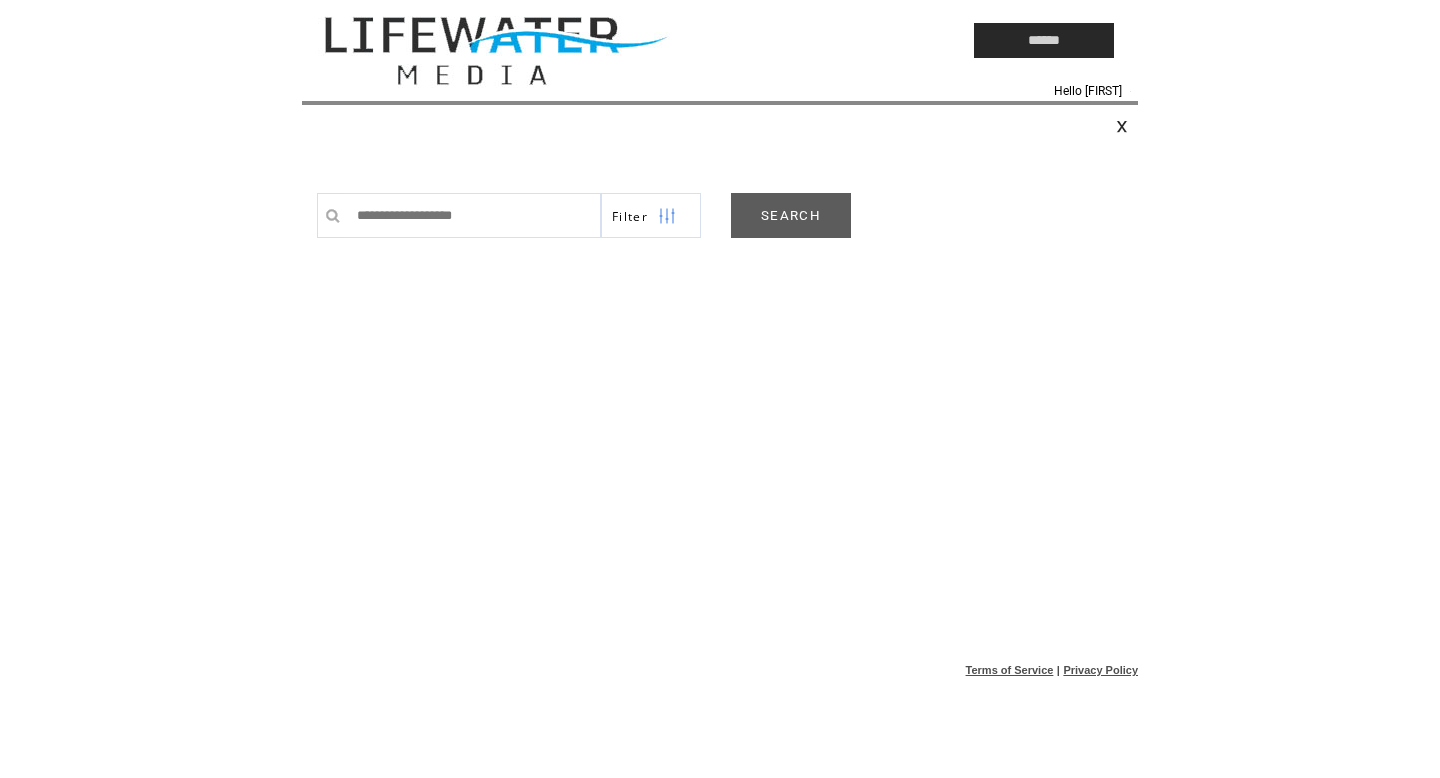 click on "SEARCH" at bounding box center [791, 215] 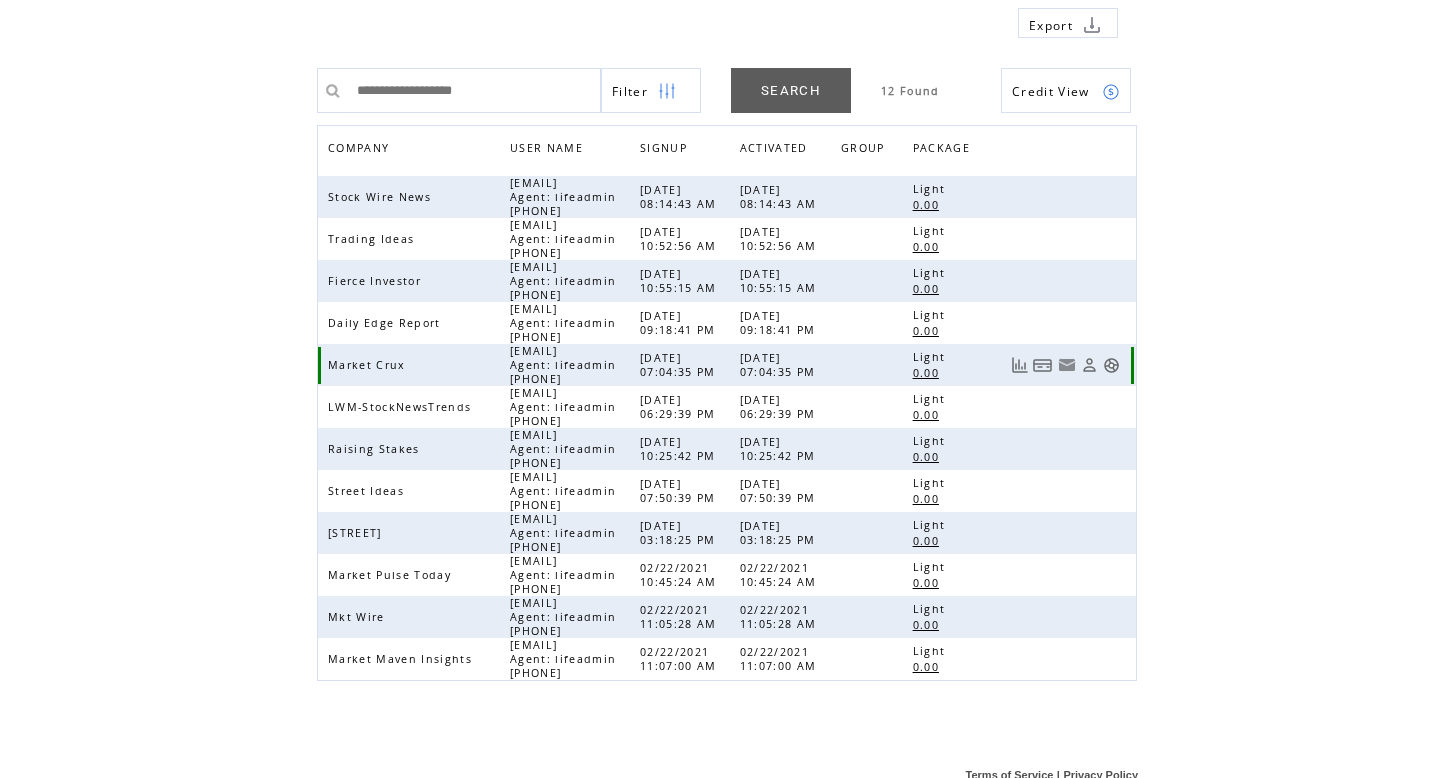 scroll, scrollTop: 172, scrollLeft: 0, axis: vertical 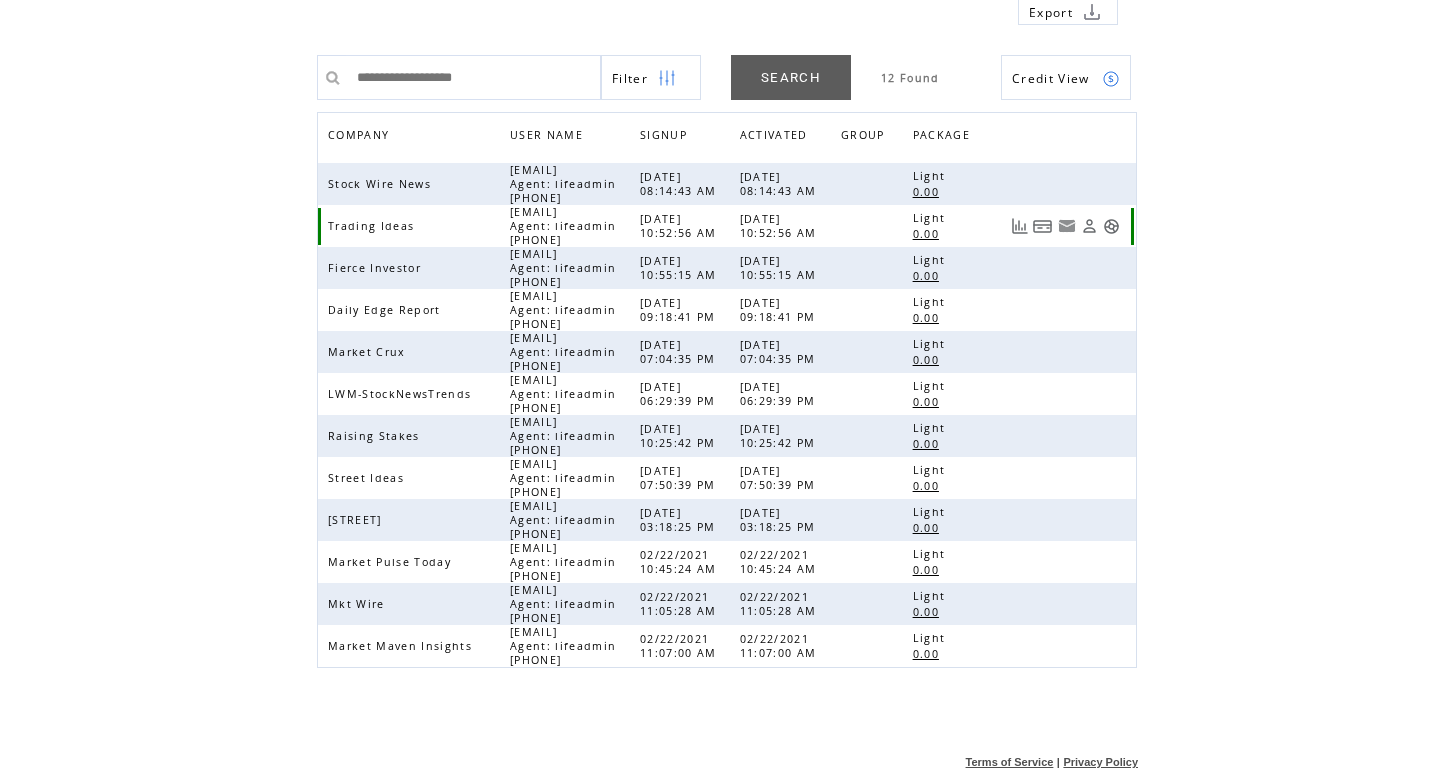 click at bounding box center [1111, 226] 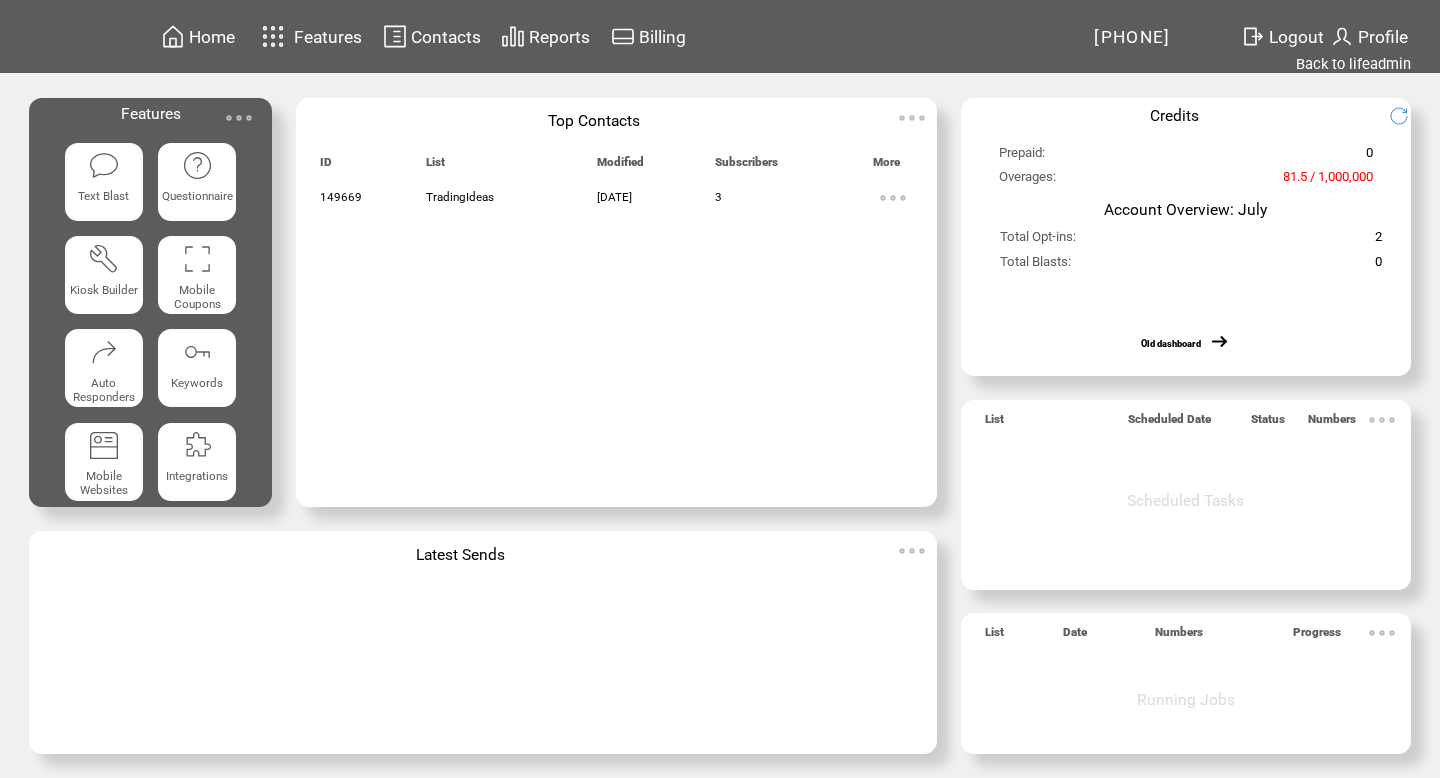 scroll, scrollTop: 0, scrollLeft: 0, axis: both 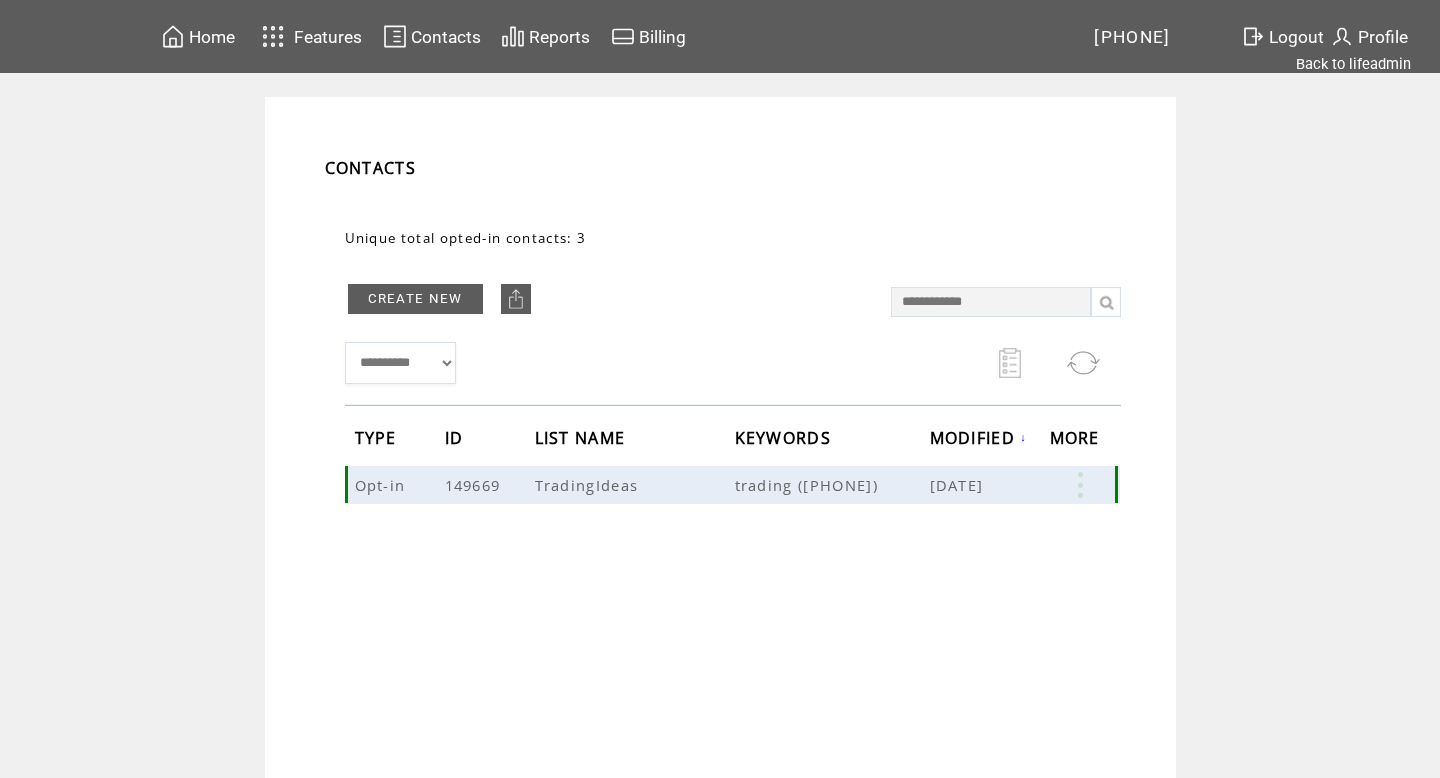 click at bounding box center (1080, 485) 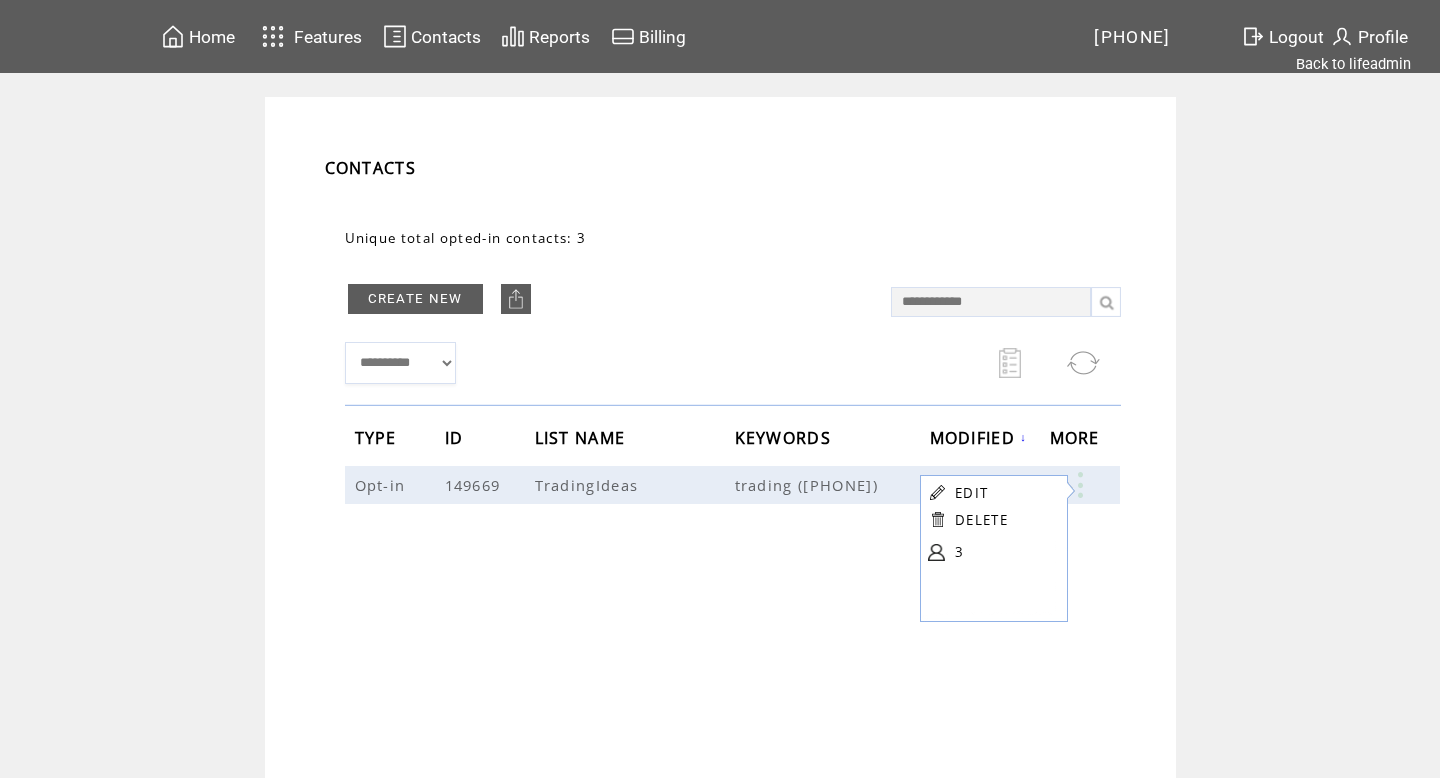 click on "EDIT" at bounding box center [971, 493] 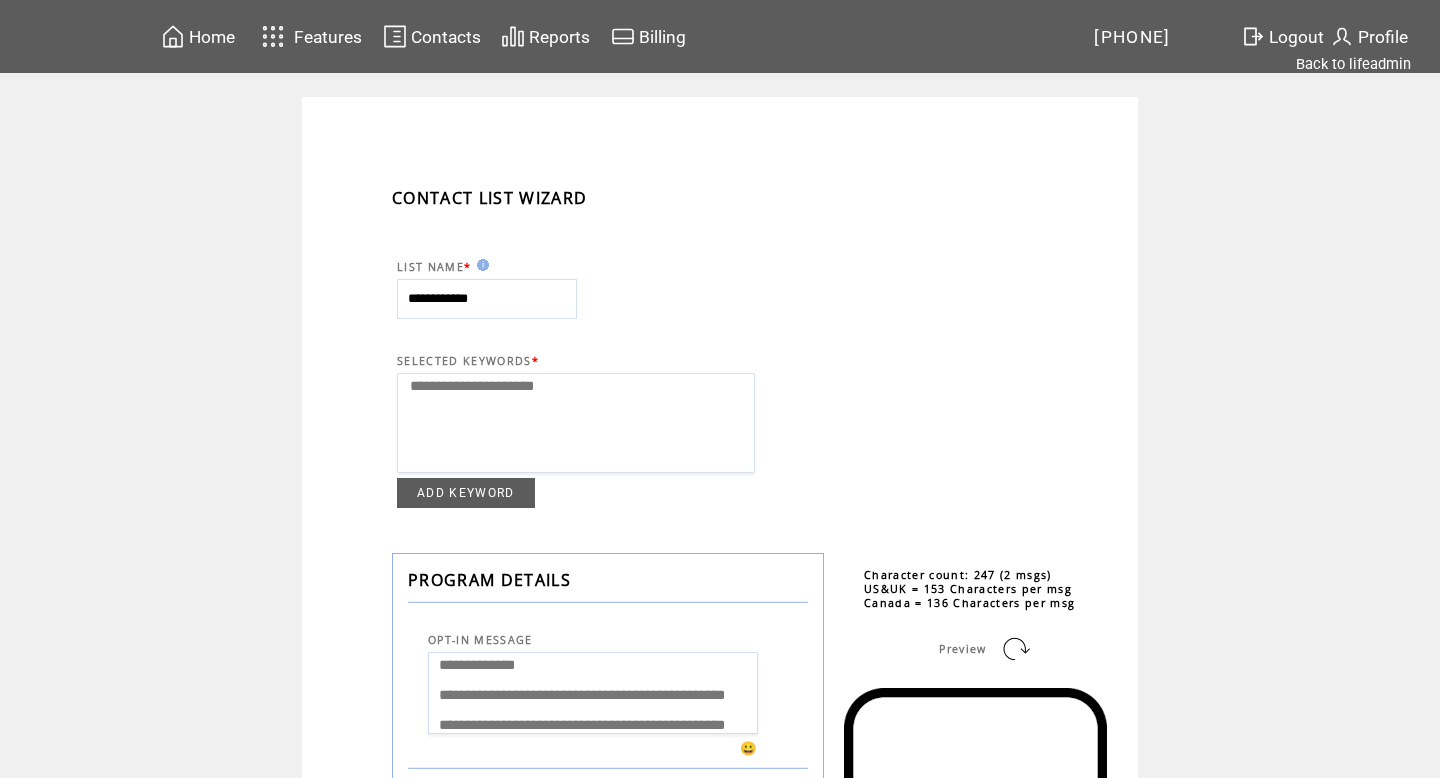 select 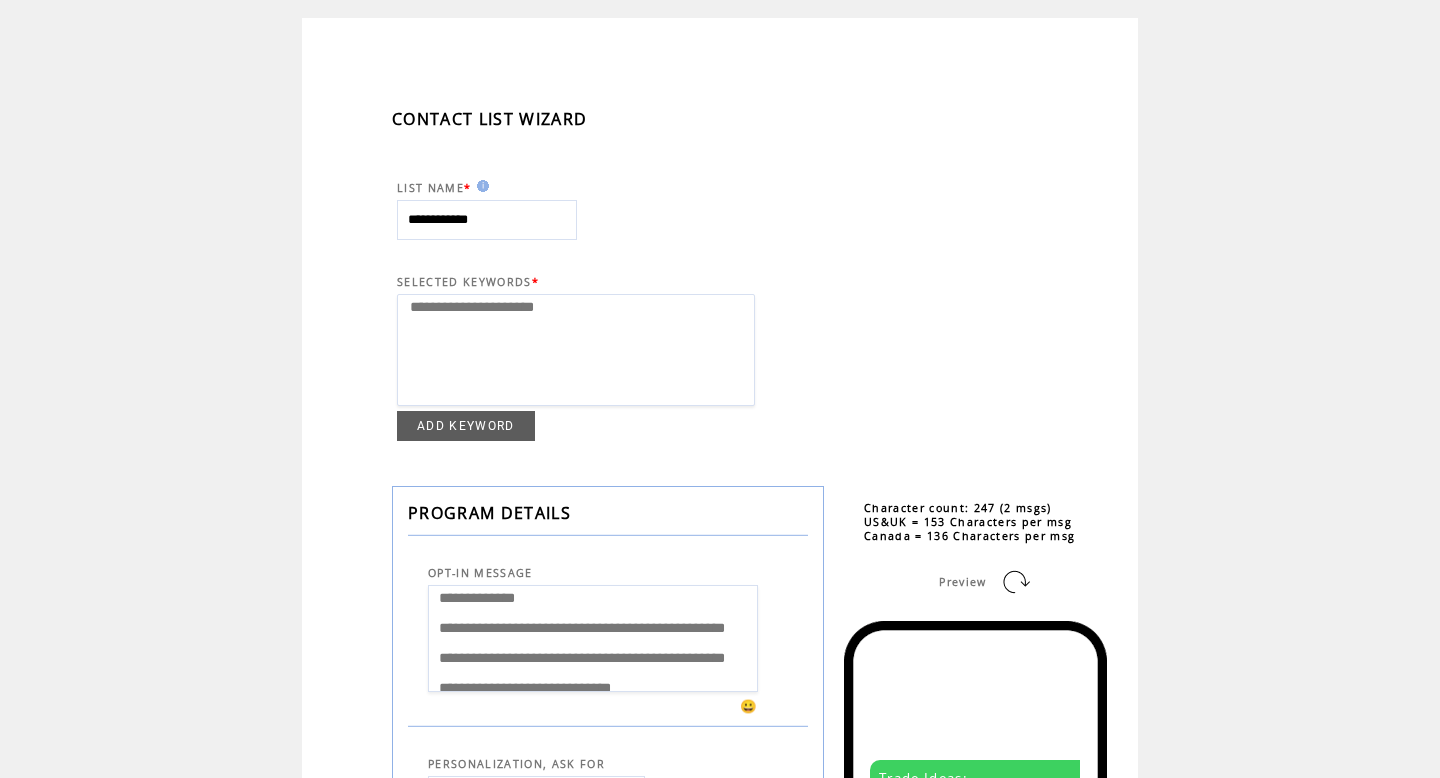 scroll, scrollTop: 0, scrollLeft: 0, axis: both 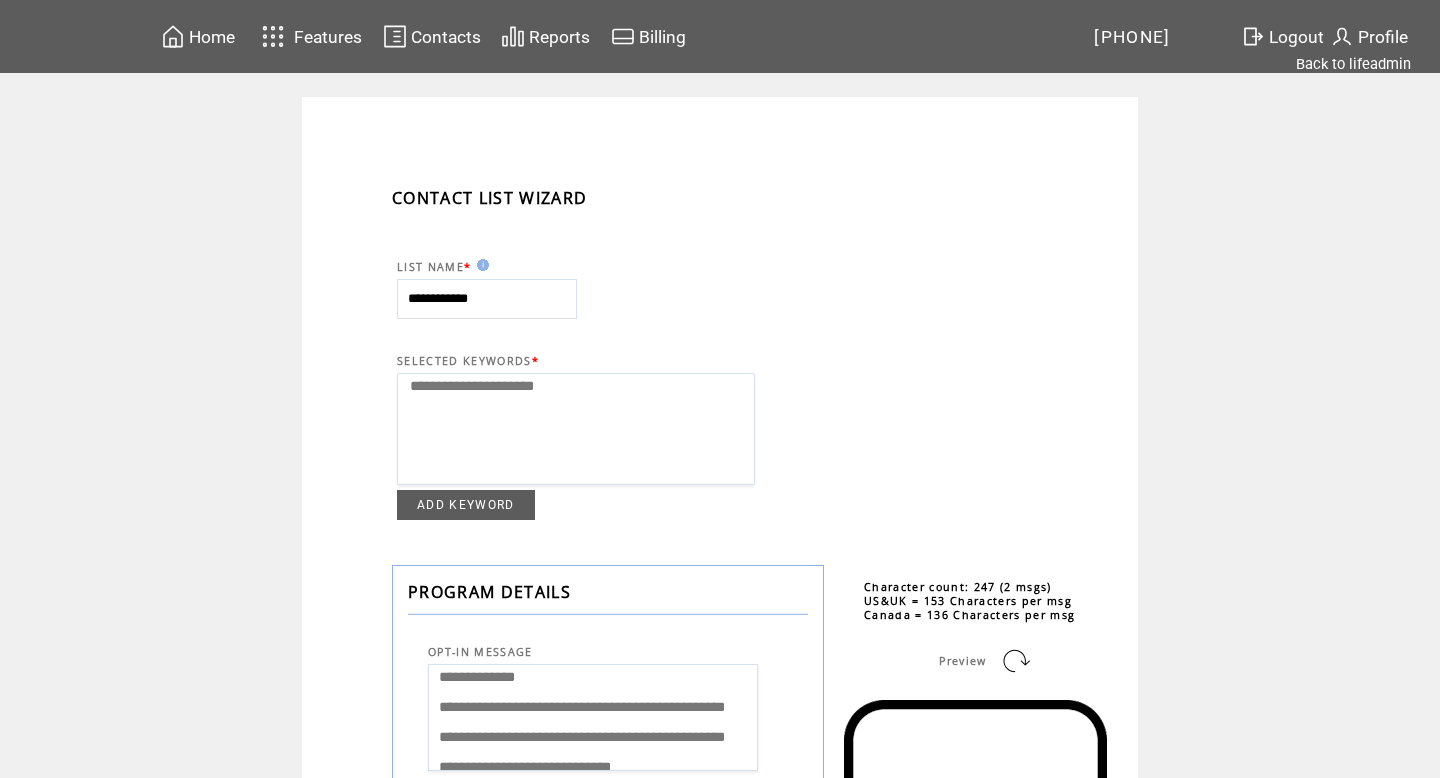 click on "Home
Features
Contacts
Reports
Billing" at bounding box center [626, 36] 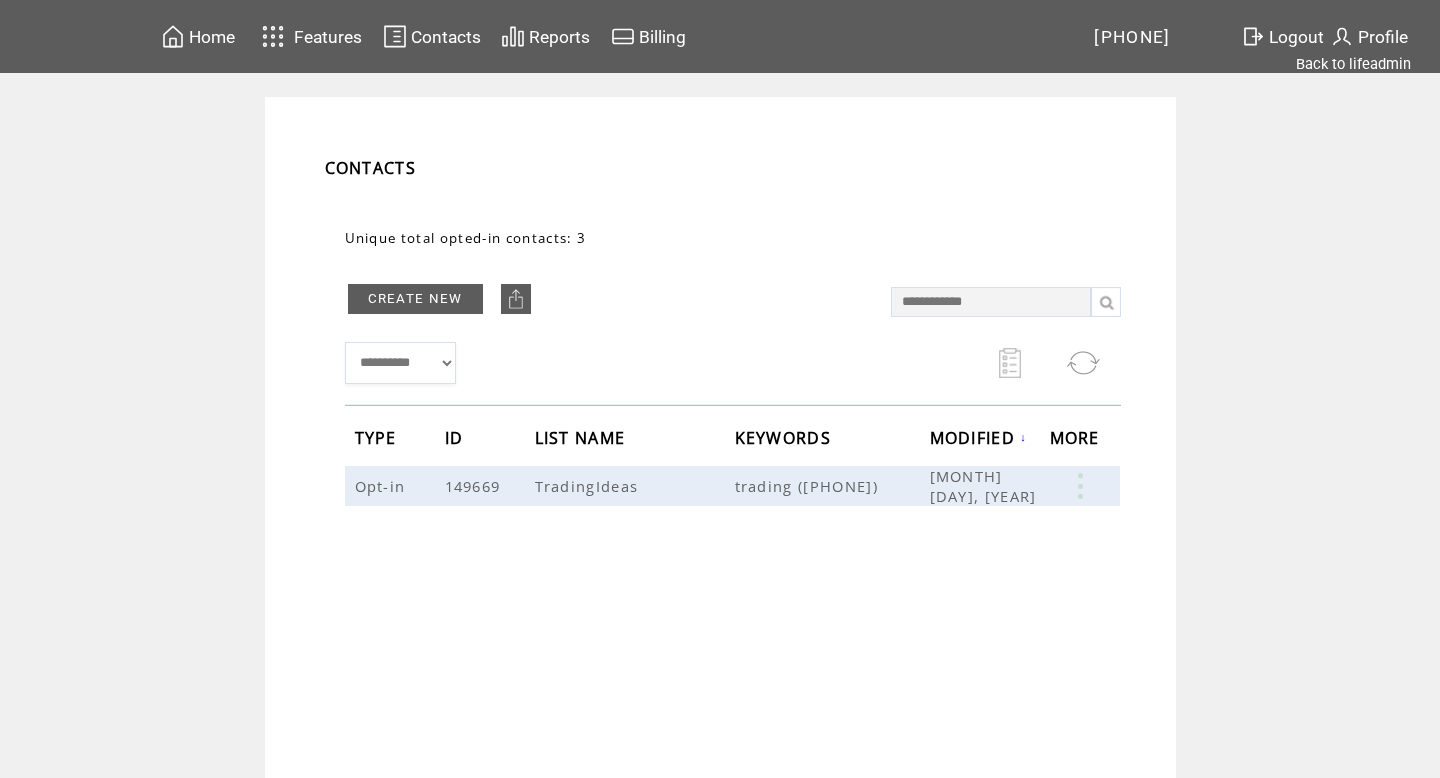 scroll, scrollTop: 160, scrollLeft: 0, axis: vertical 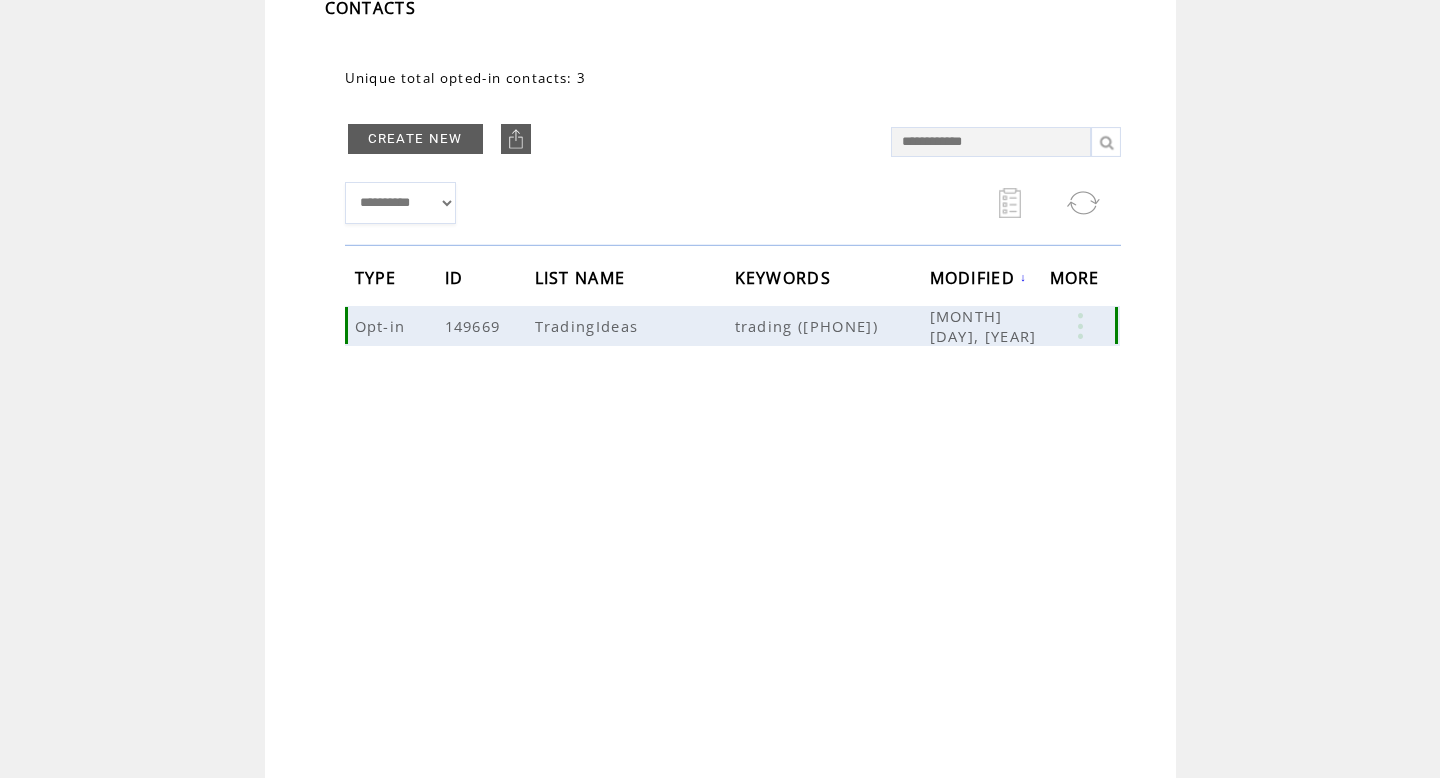 click at bounding box center [1080, 326] 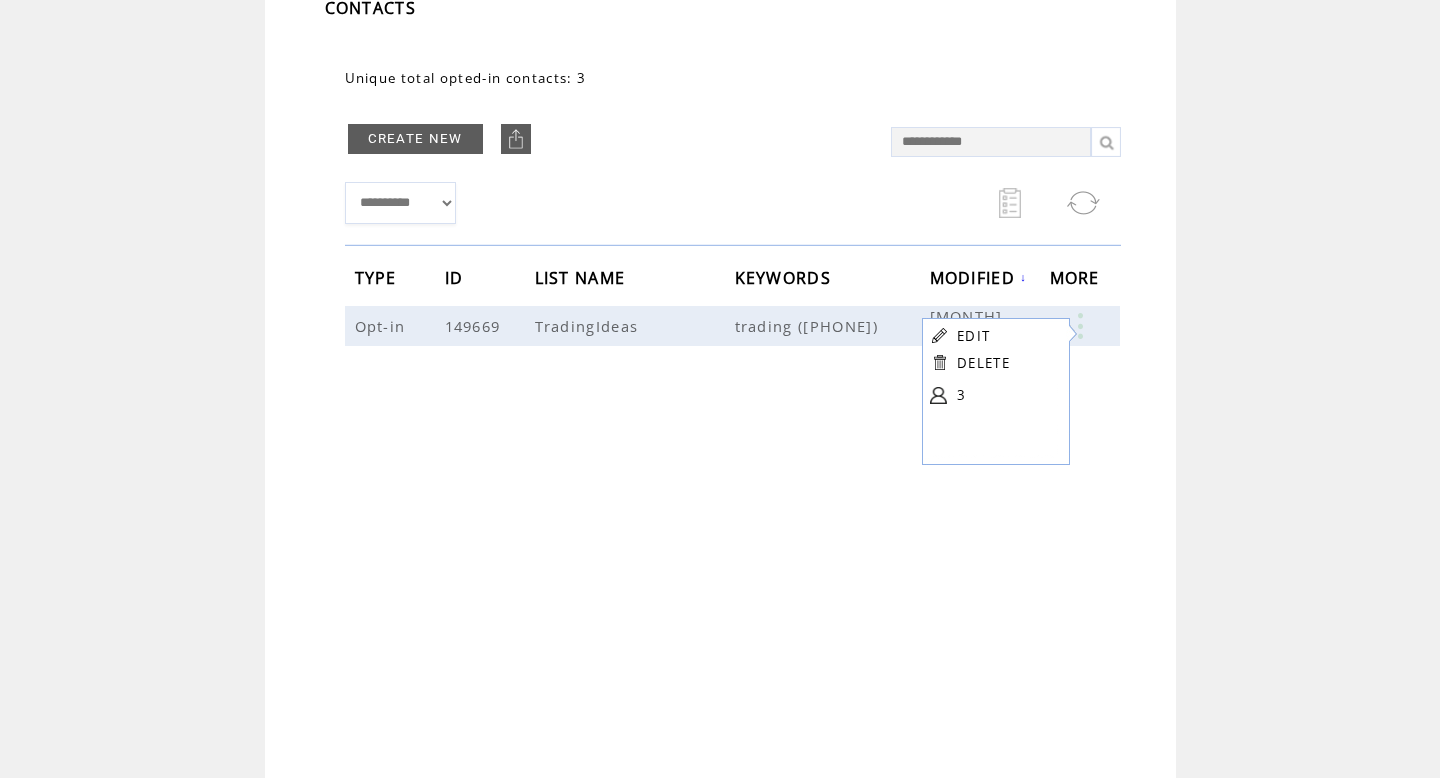 click on "EDIT" at bounding box center (973, 336) 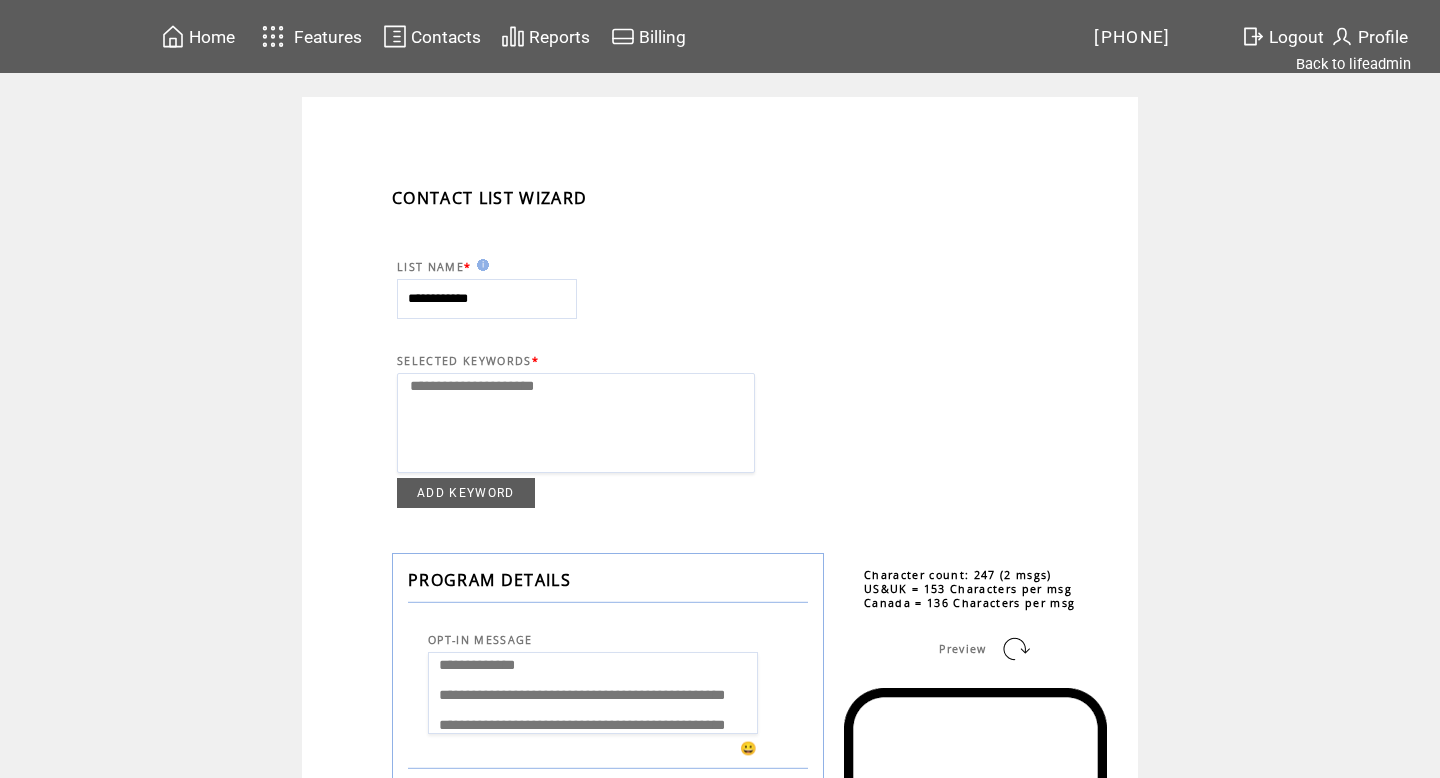 select 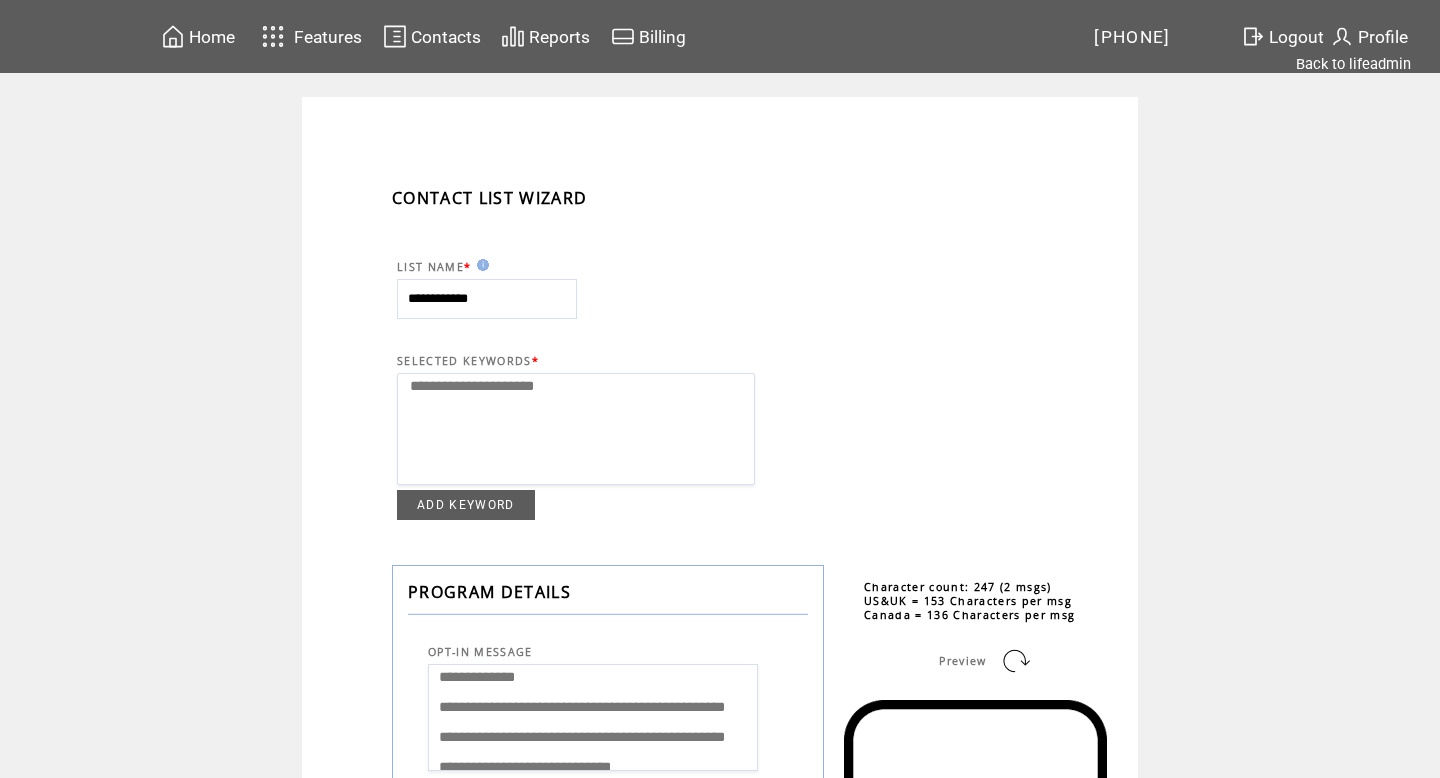 scroll, scrollTop: 0, scrollLeft: 0, axis: both 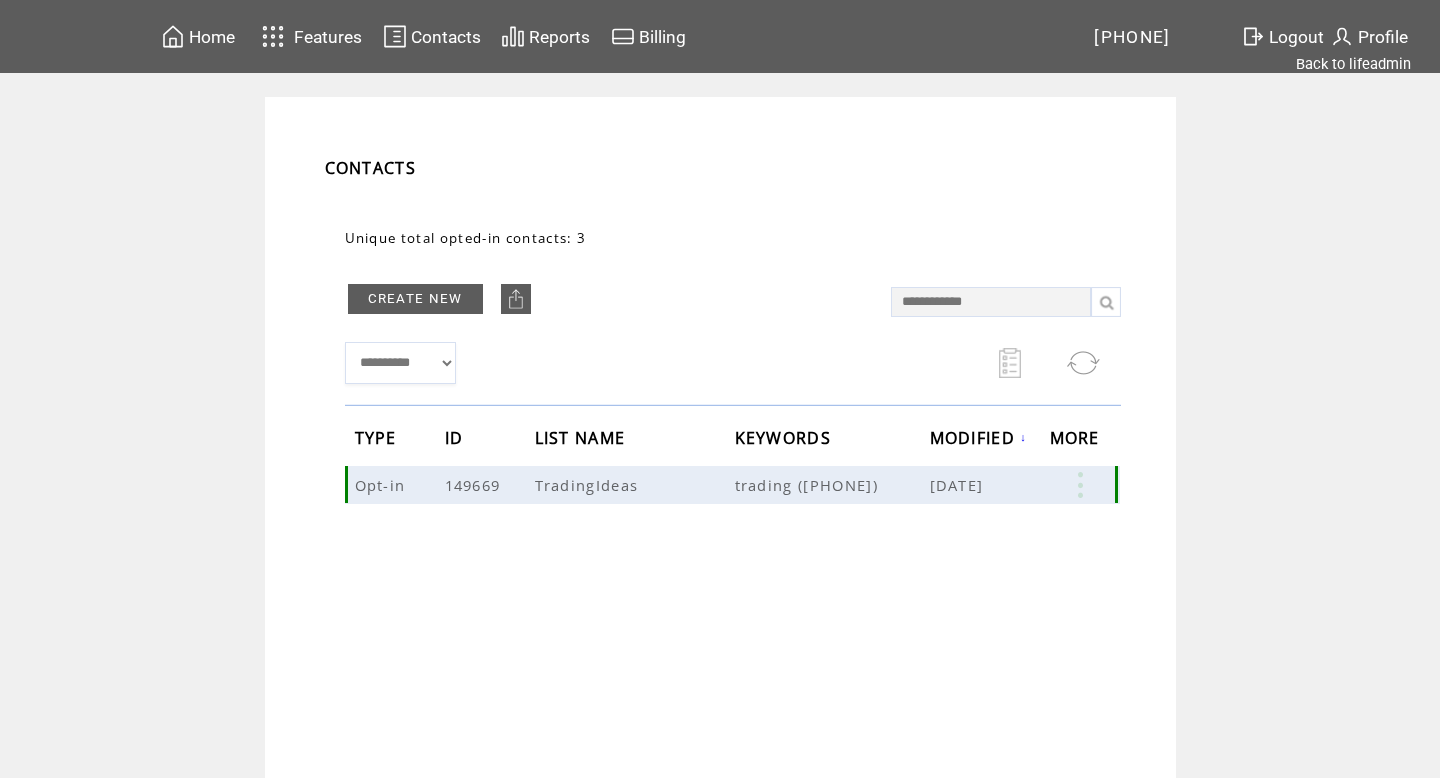 click at bounding box center [1080, 485] 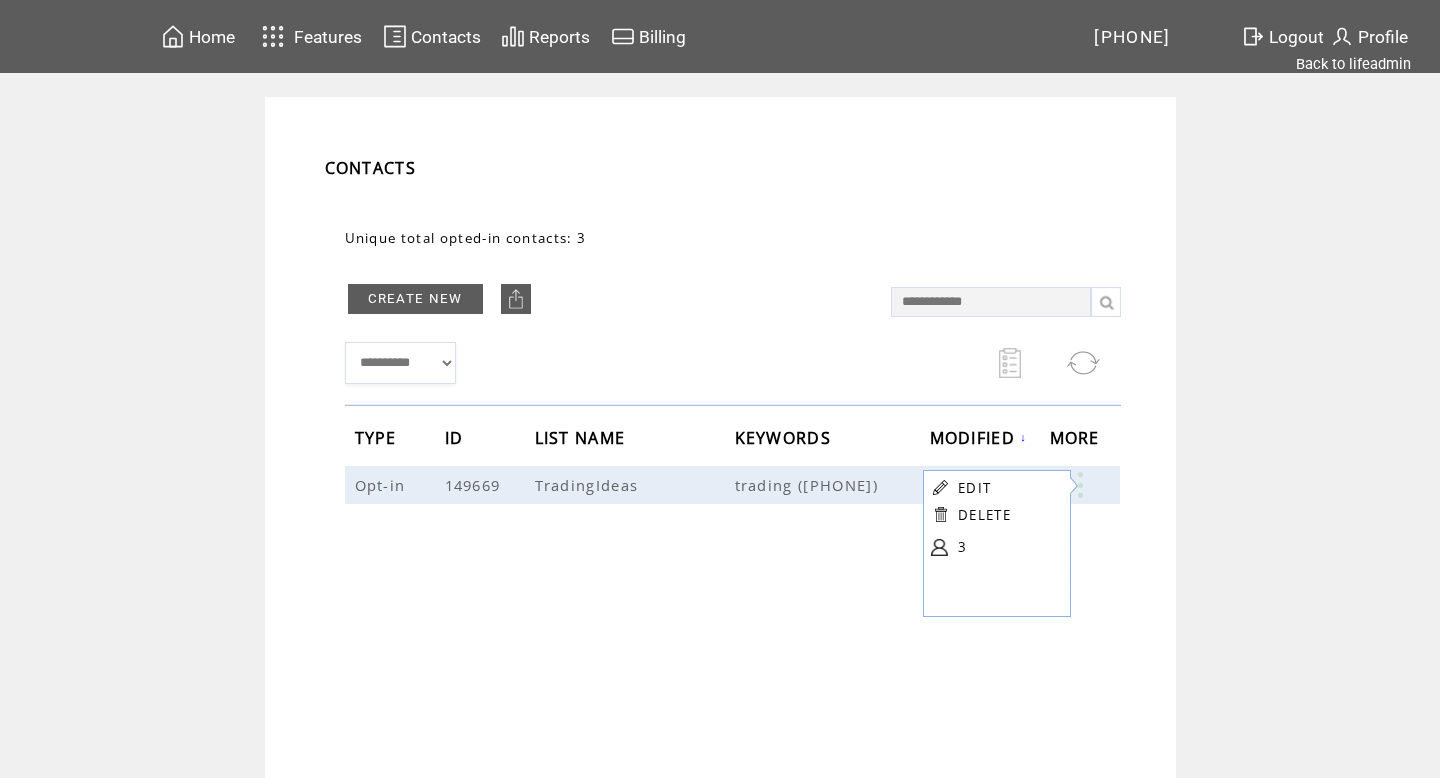 click on "EDIT DELETE 3" at bounding box center [994, 520] 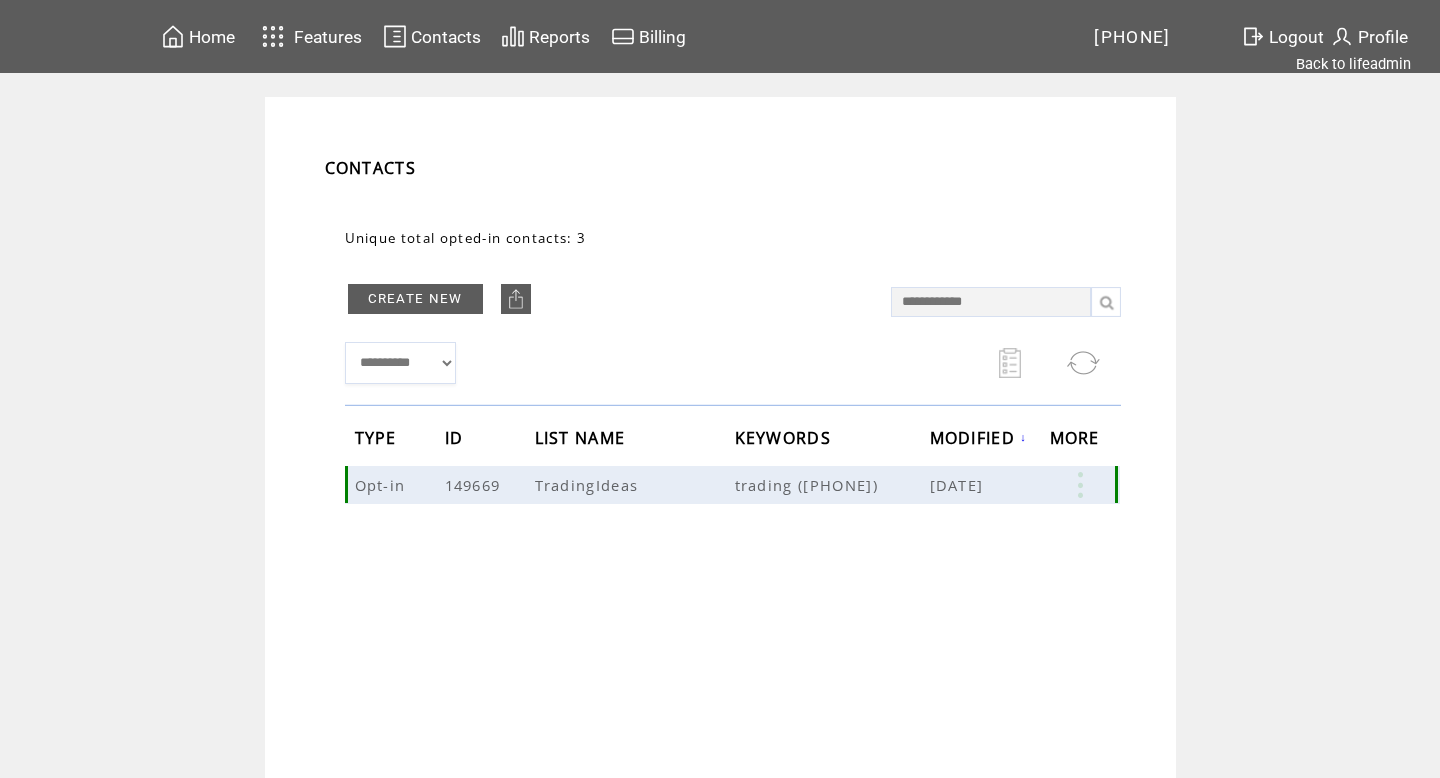 click at bounding box center [1080, 485] 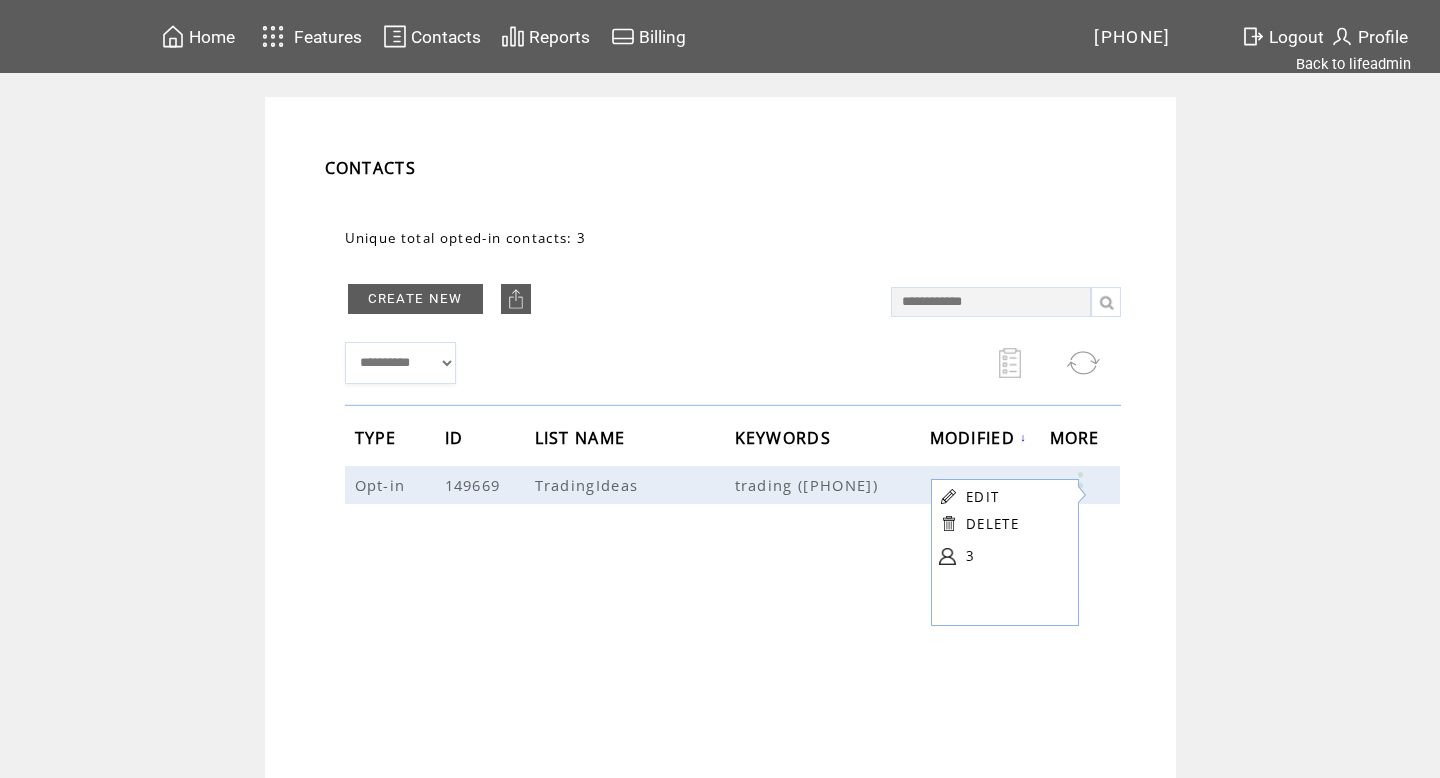 click at bounding box center (947, 556) 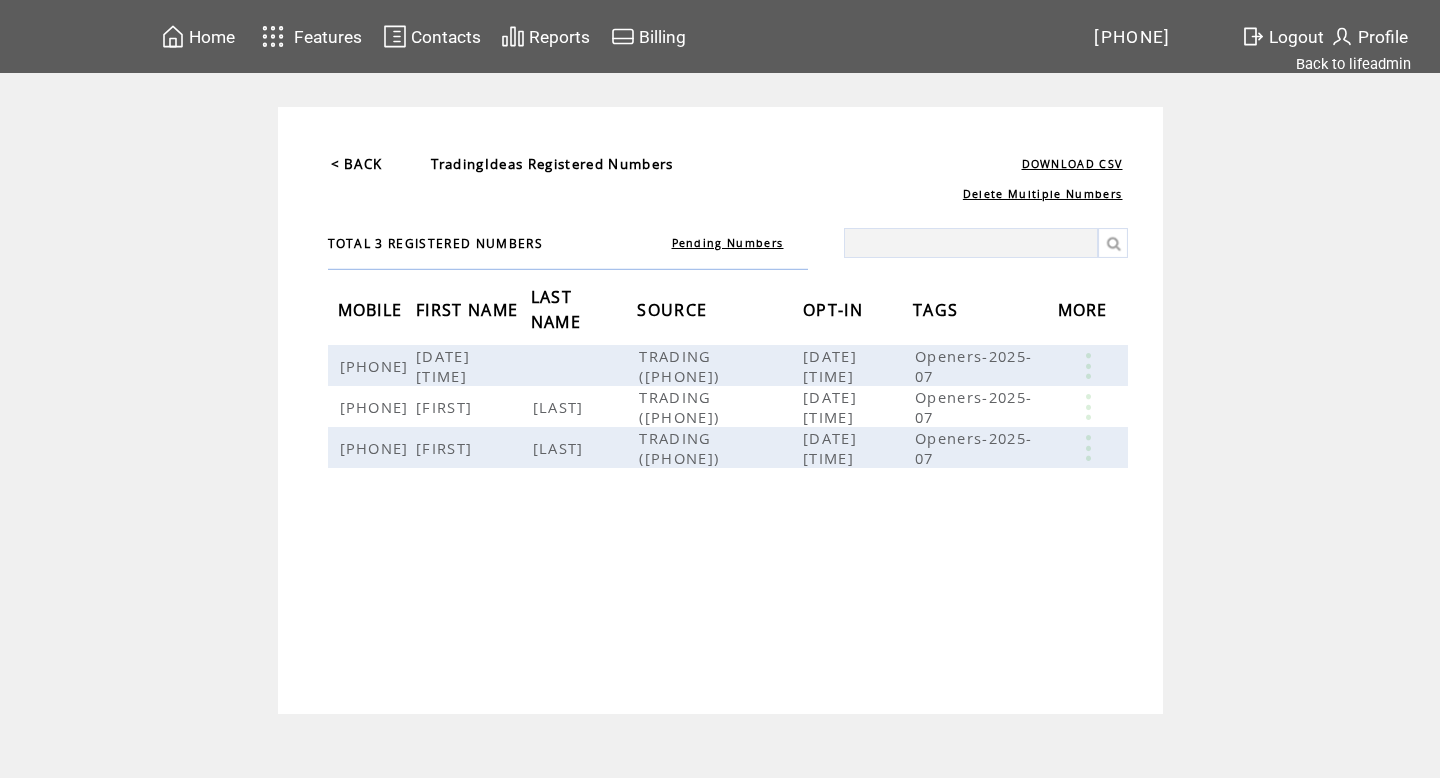 scroll, scrollTop: 0, scrollLeft: 0, axis: both 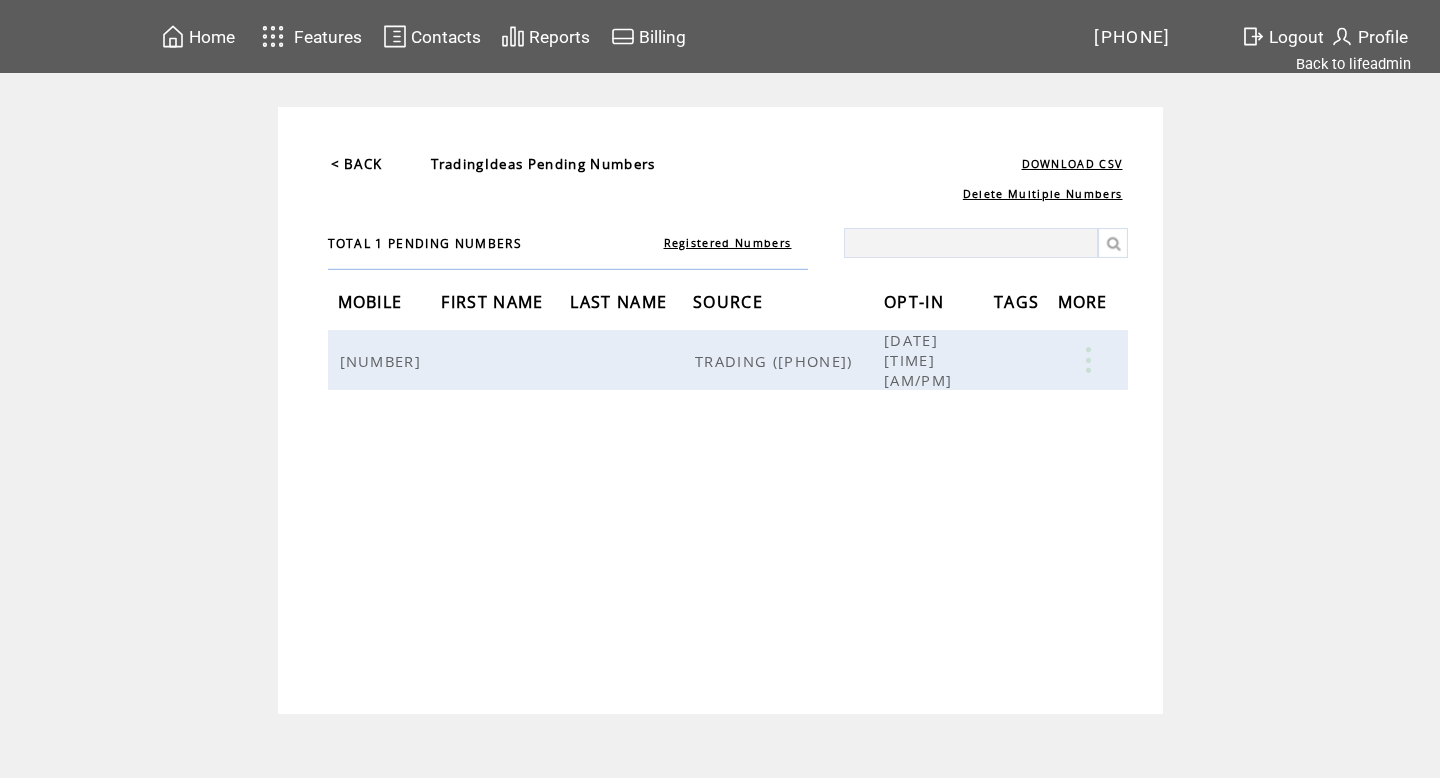 click on "TOTAL 1 PENDING NUMBERS" at bounding box center [425, 243] 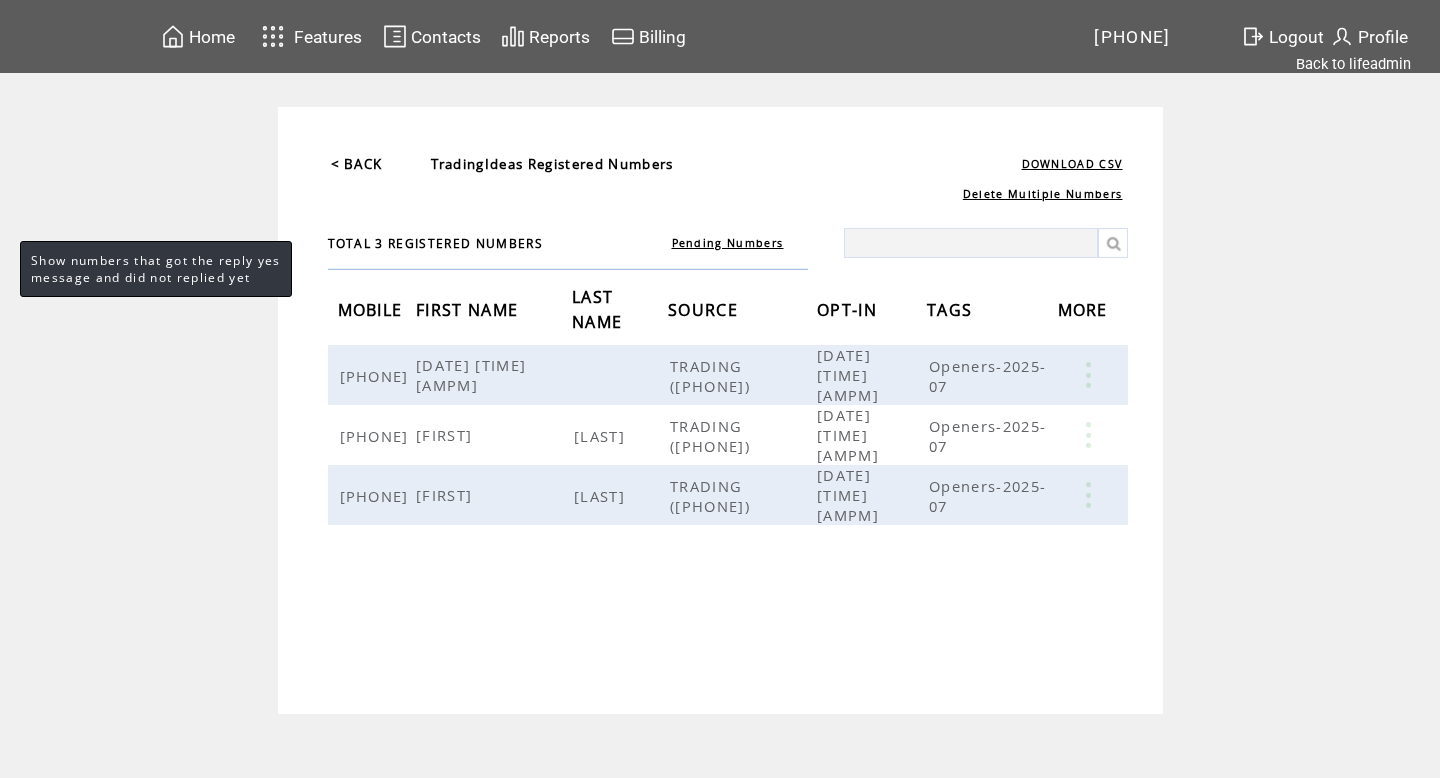 scroll, scrollTop: 0, scrollLeft: 0, axis: both 